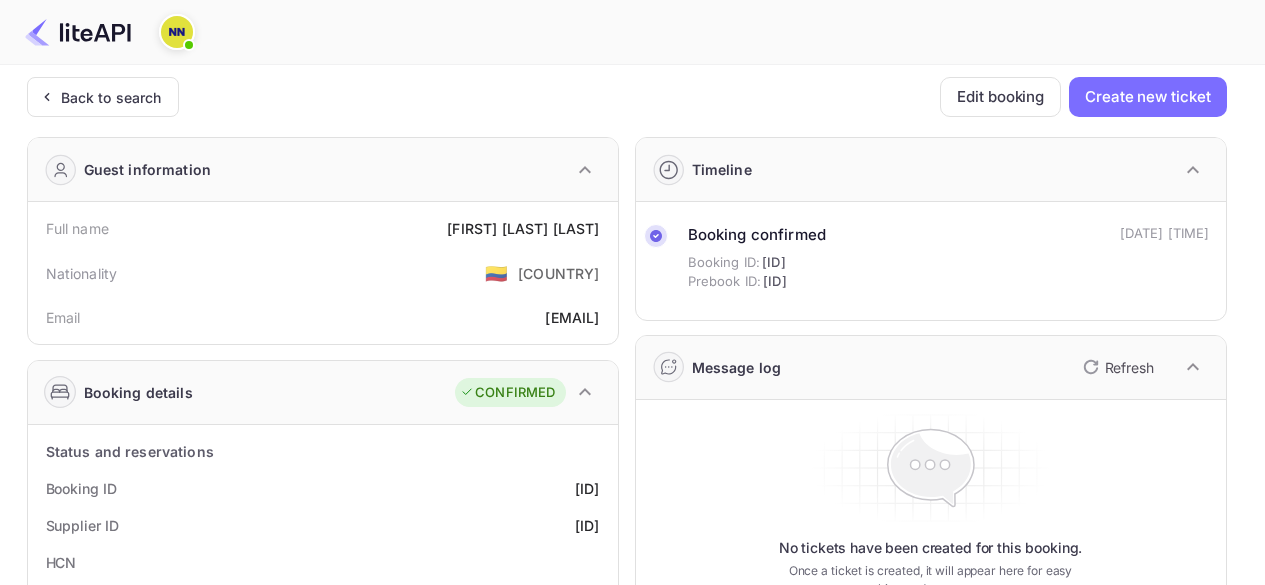 click on "Back to search" at bounding box center (99, 97) 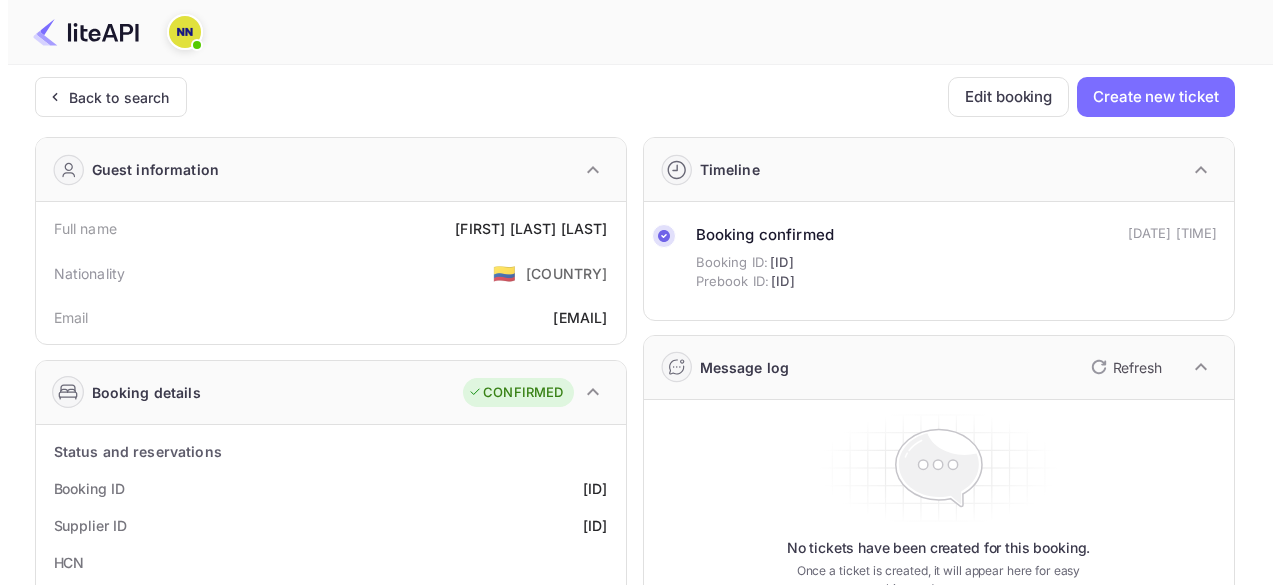 scroll, scrollTop: 0, scrollLeft: 0, axis: both 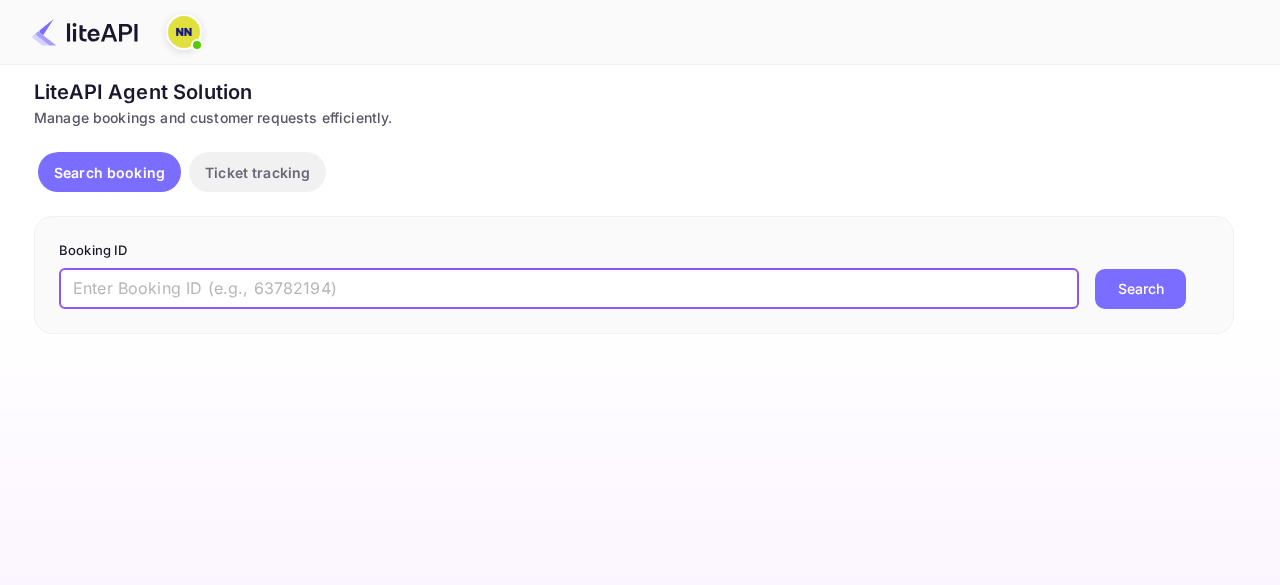 drag, startPoint x: 296, startPoint y: 284, endPoint x: 522, endPoint y: 283, distance: 226.00221 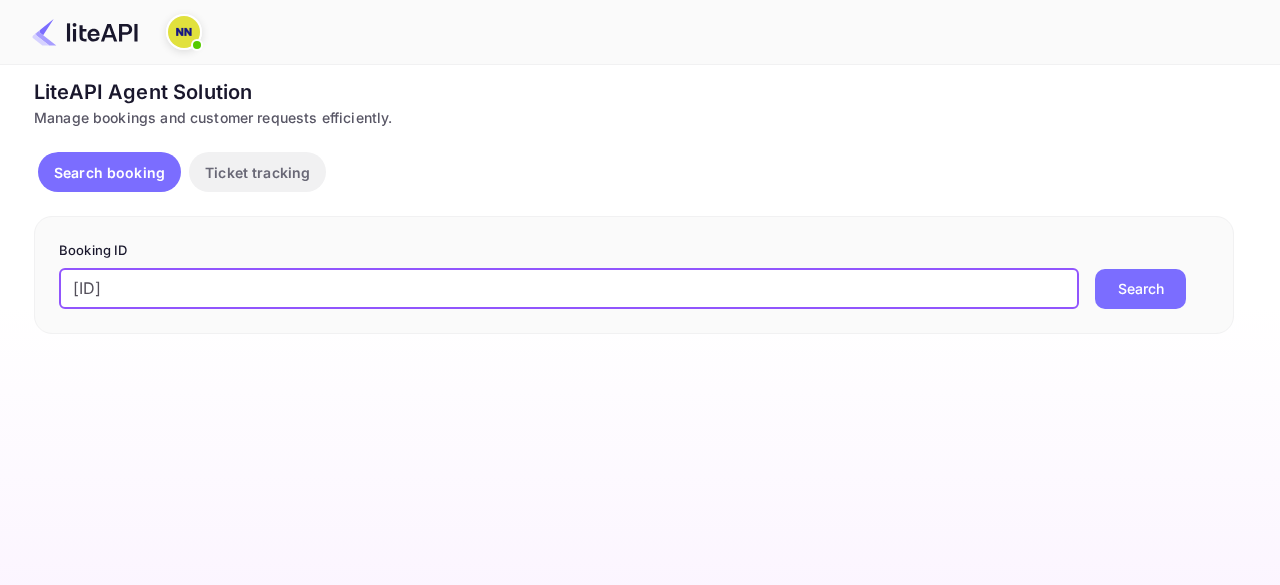type on "[ID]" 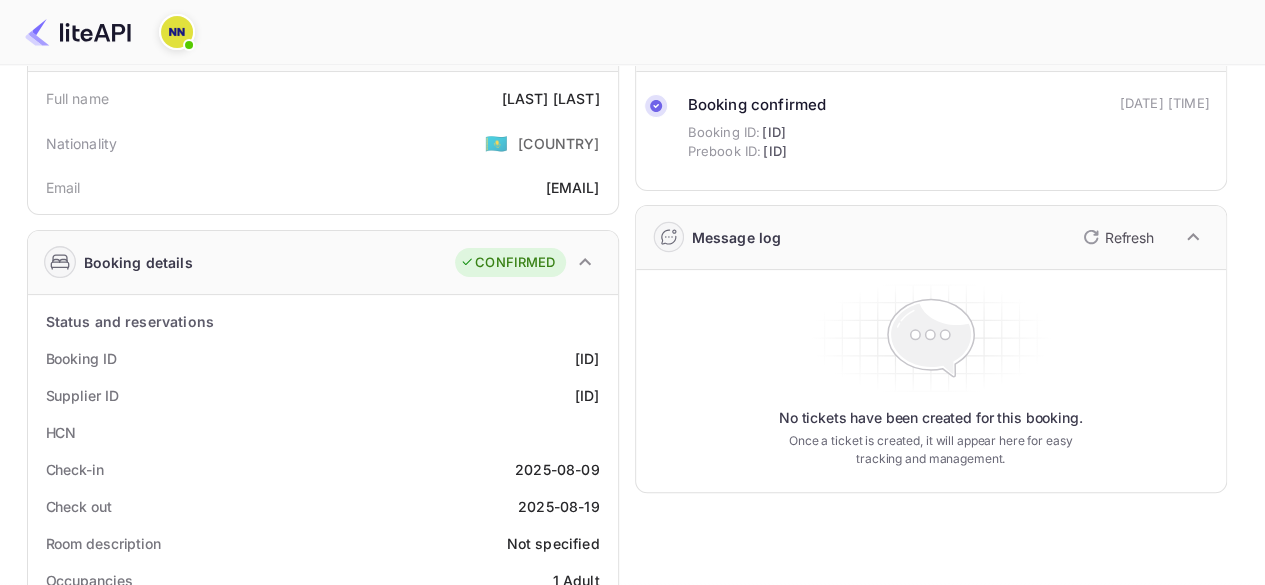 scroll, scrollTop: 0, scrollLeft: 0, axis: both 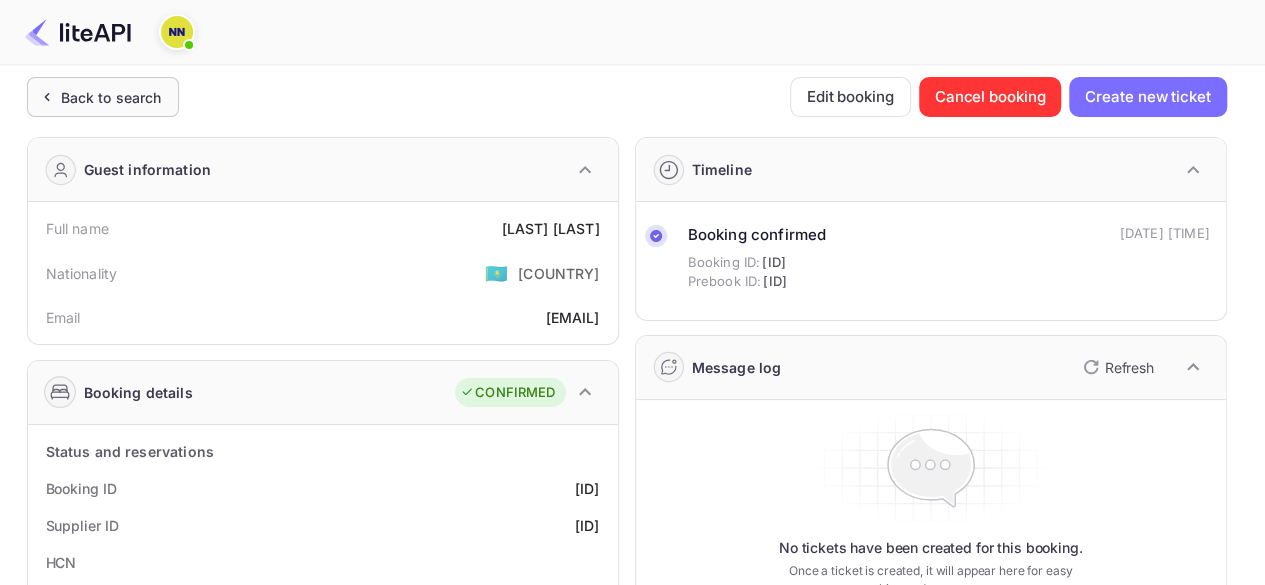 click on "Back to search" at bounding box center [111, 97] 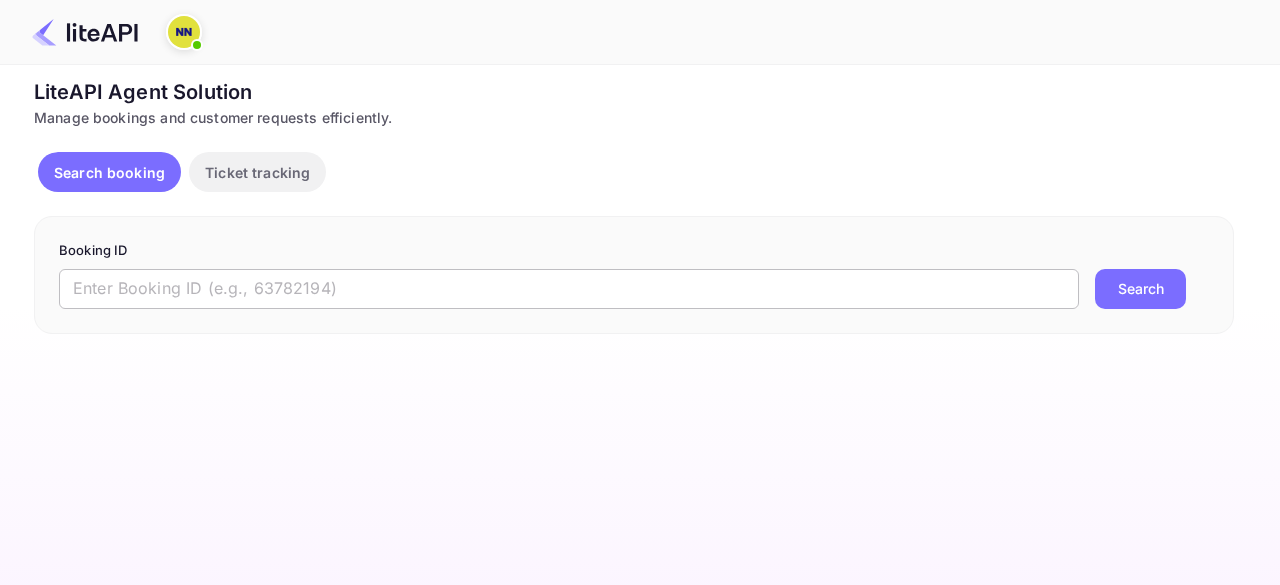 click at bounding box center (569, 289) 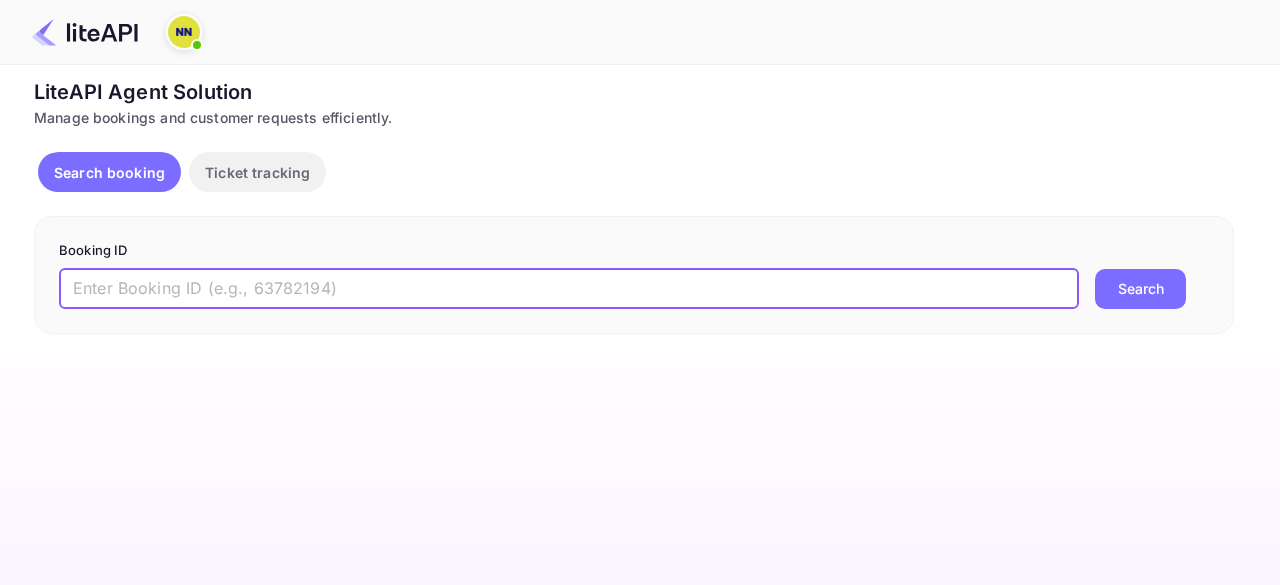 paste on "[ID]" 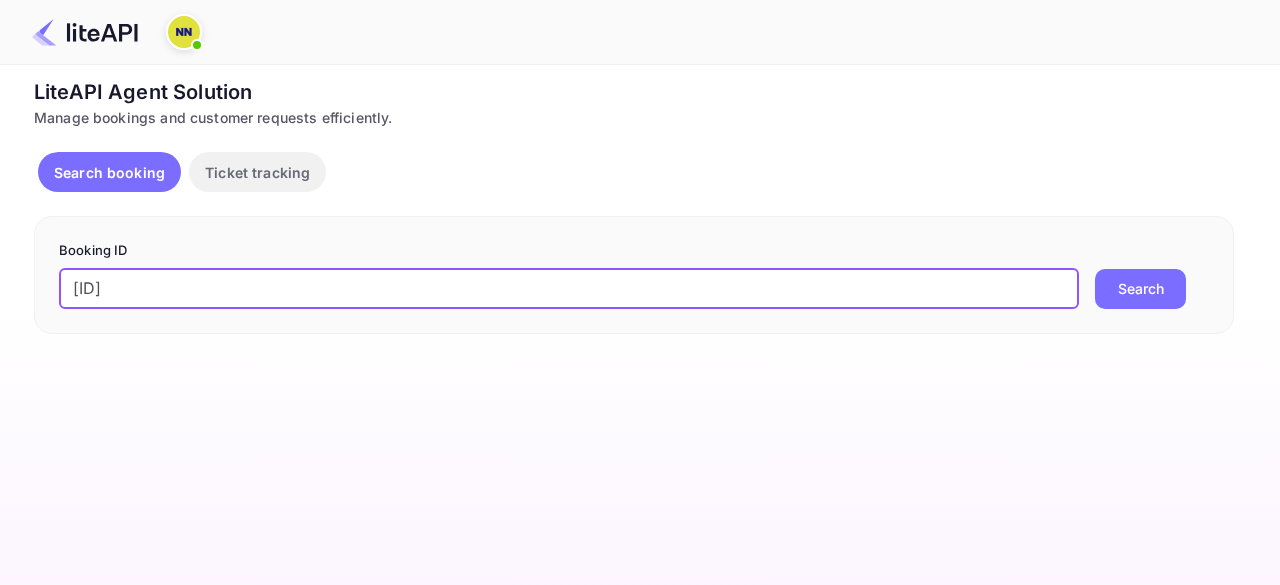 type on "[ID]" 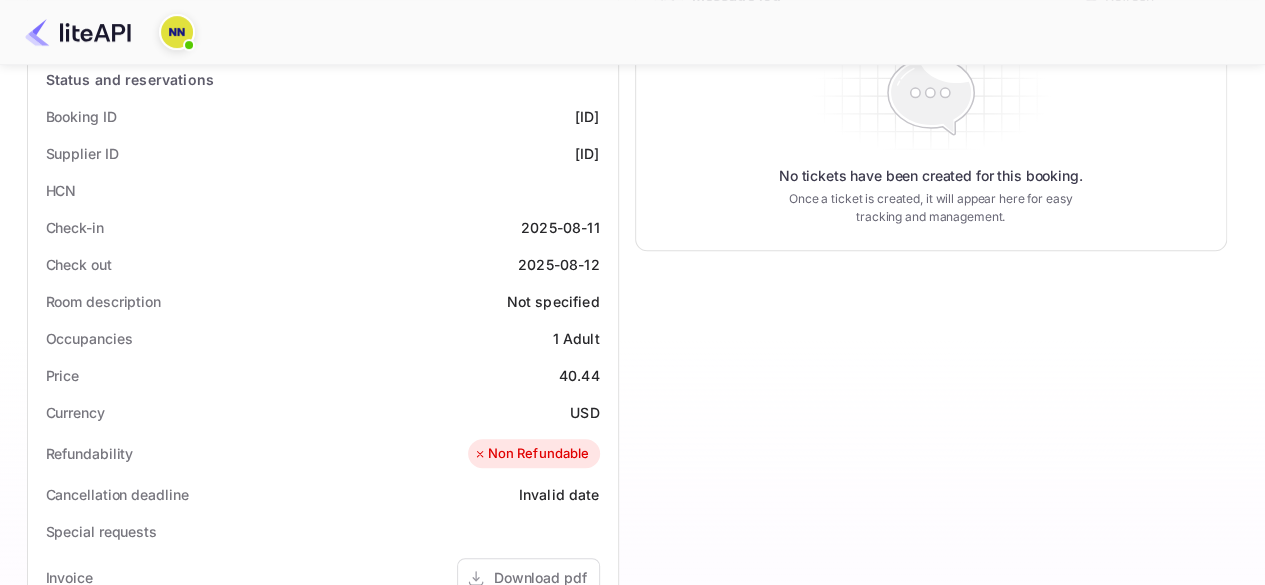 scroll, scrollTop: 400, scrollLeft: 0, axis: vertical 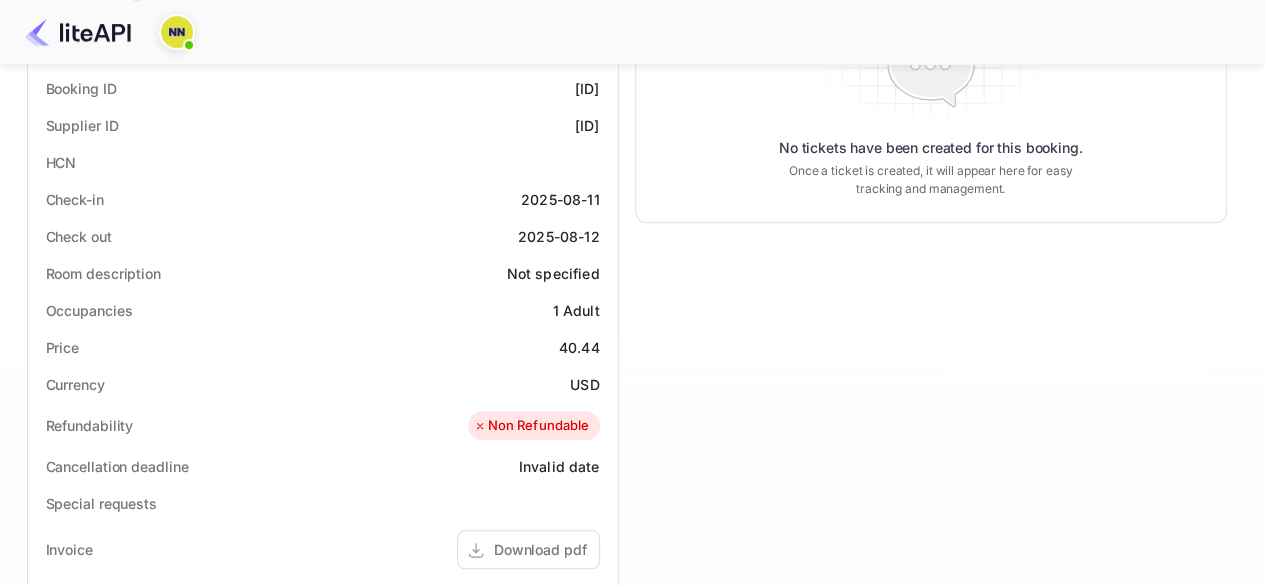 click on "HCN" at bounding box center (323, 162) 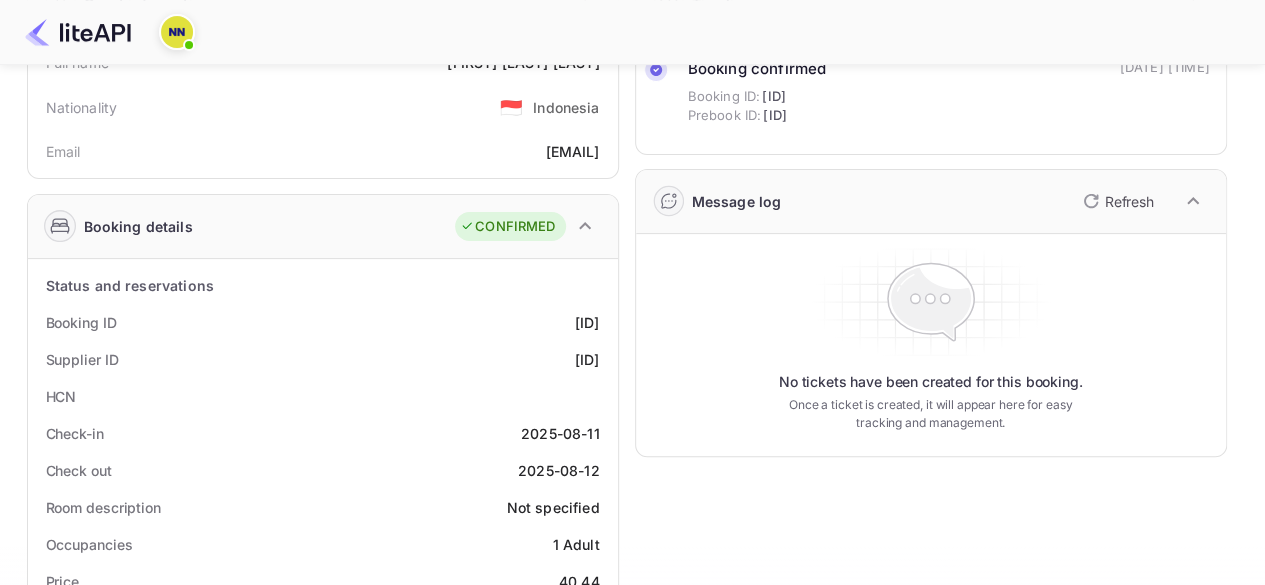 scroll, scrollTop: 0, scrollLeft: 0, axis: both 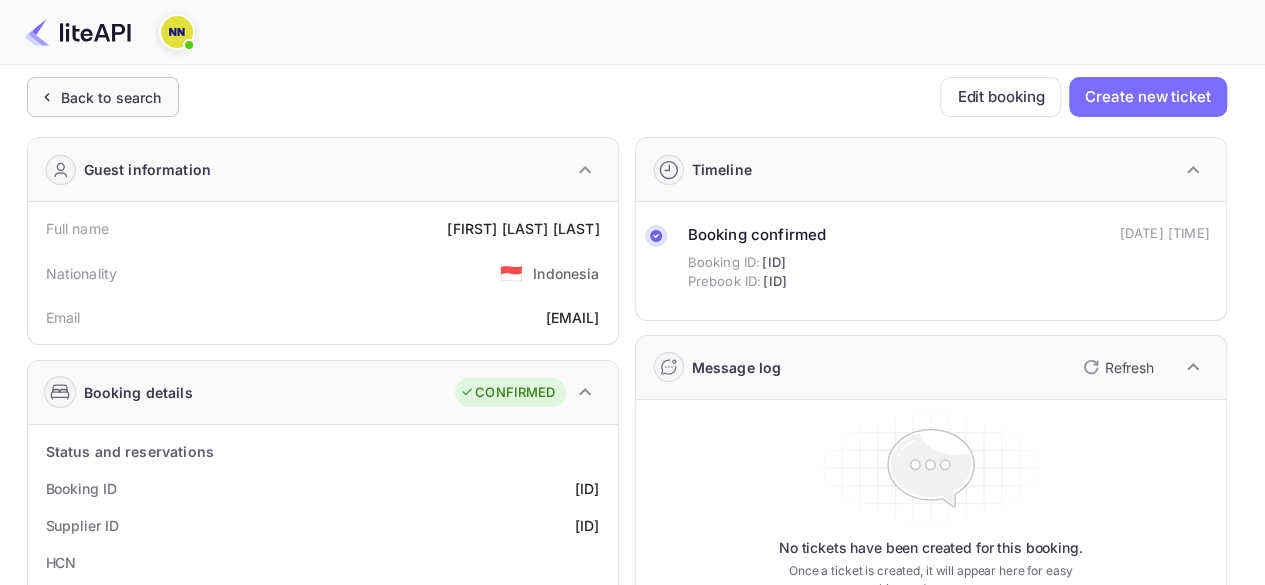 click on "Back to search" at bounding box center [111, 97] 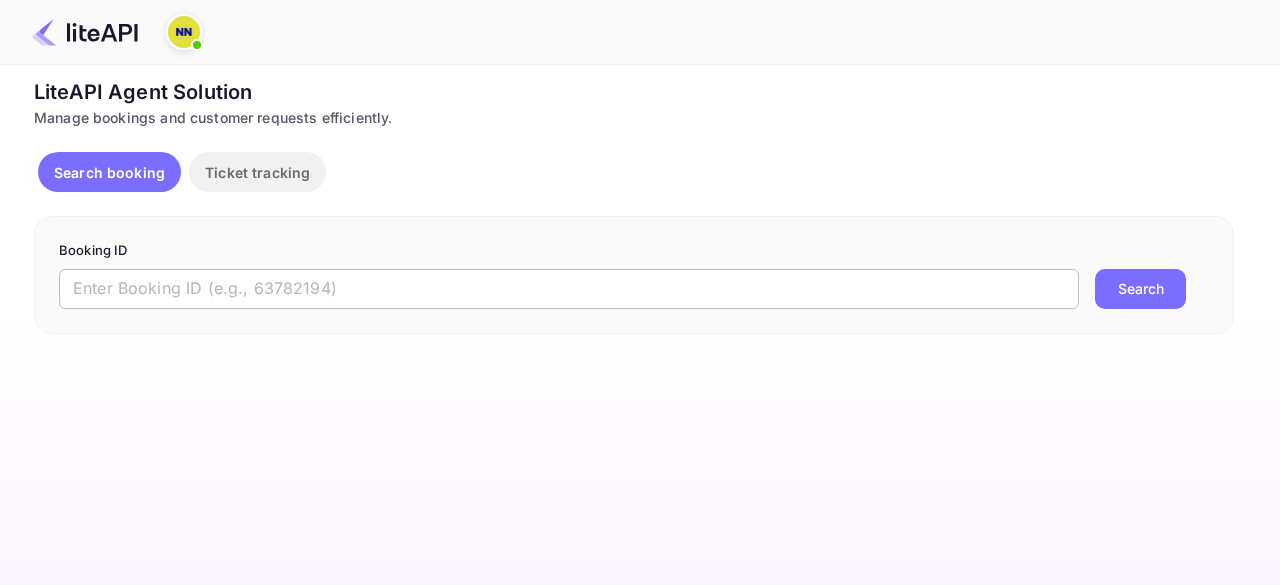 click at bounding box center (569, 289) 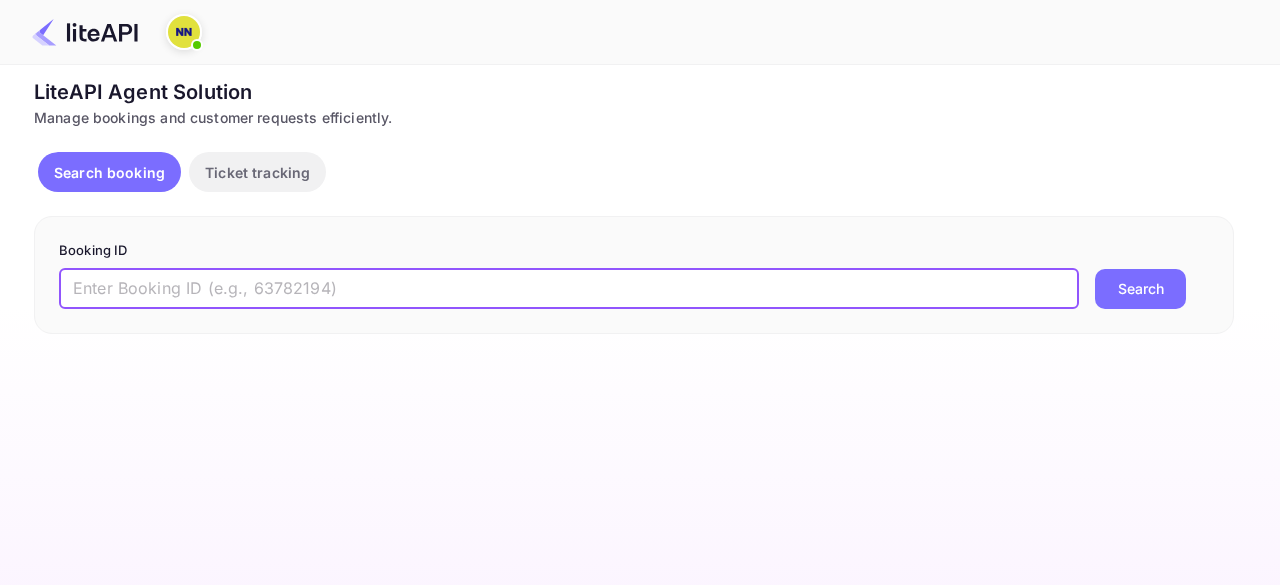 paste on "[LAST]" 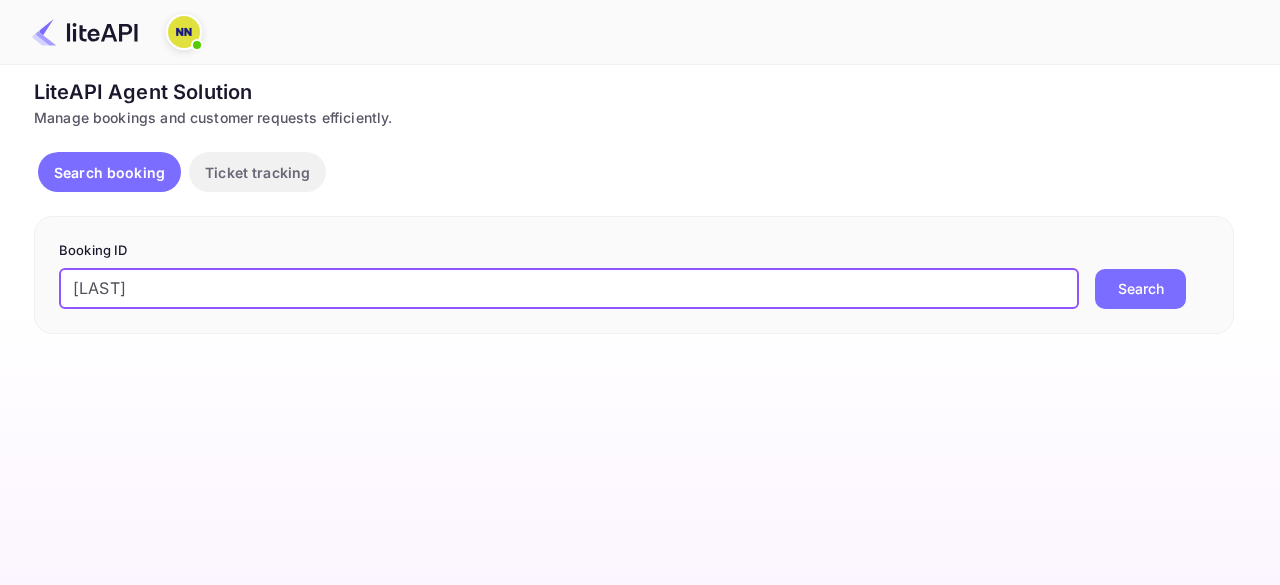 type on "[LAST]" 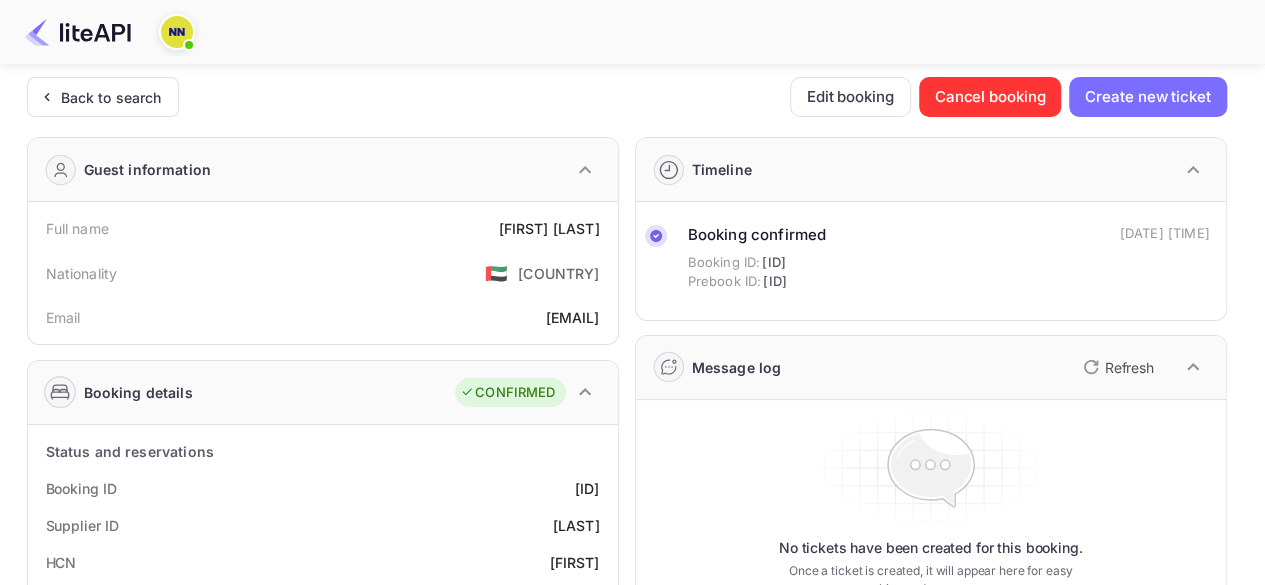 scroll, scrollTop: 200, scrollLeft: 0, axis: vertical 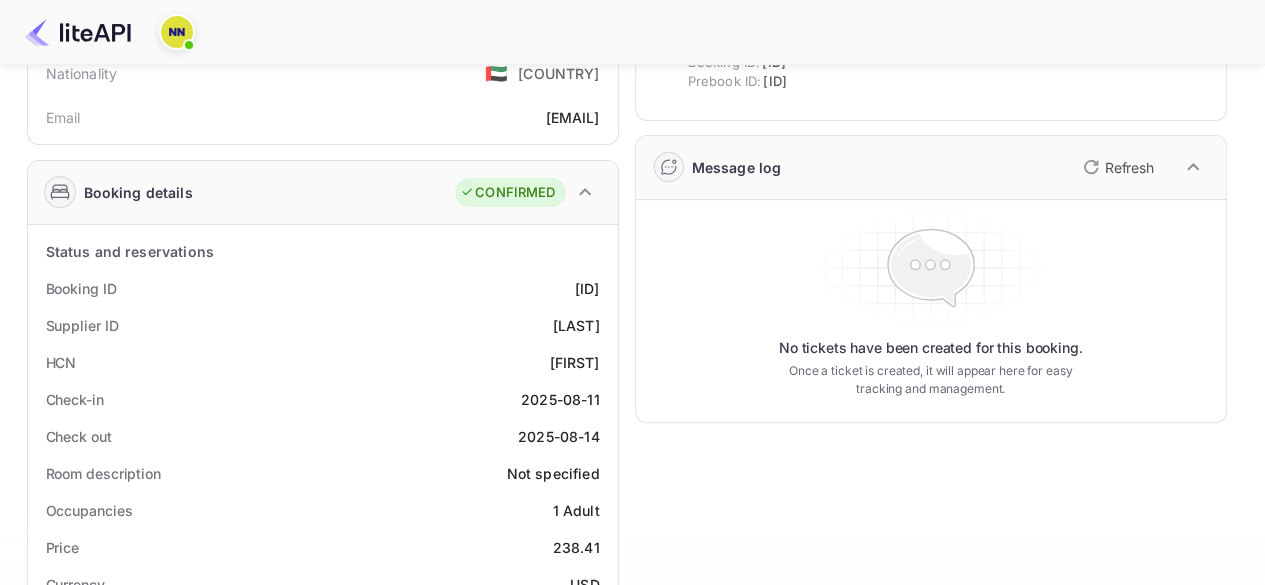 click on "[FIRST]" at bounding box center (574, 362) 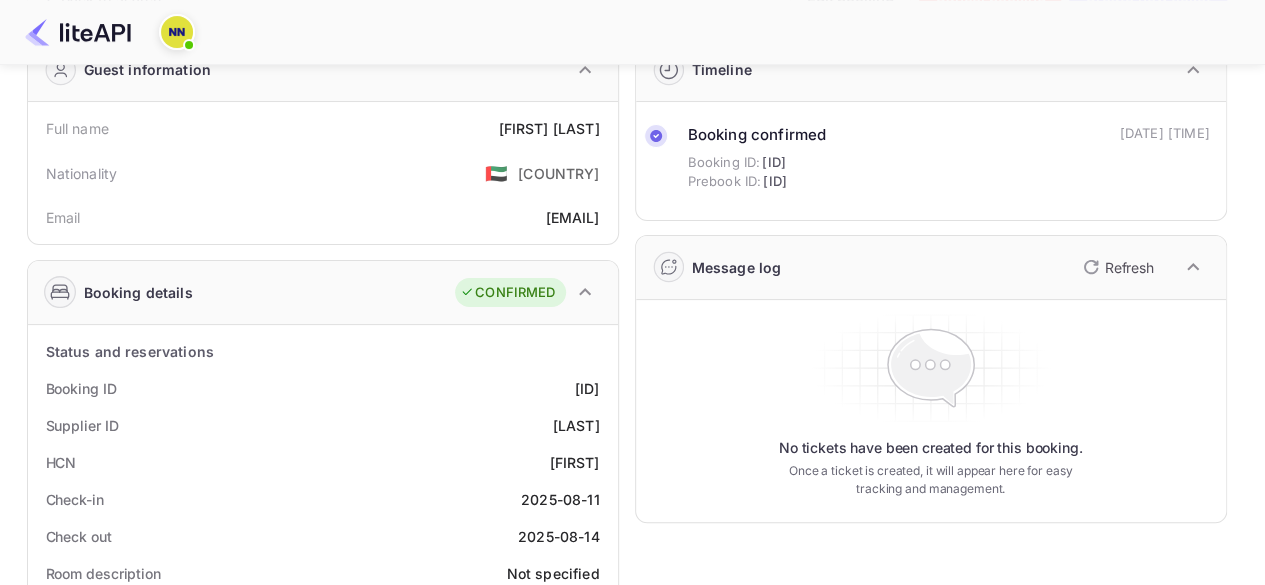 copy on "[FIRST]" 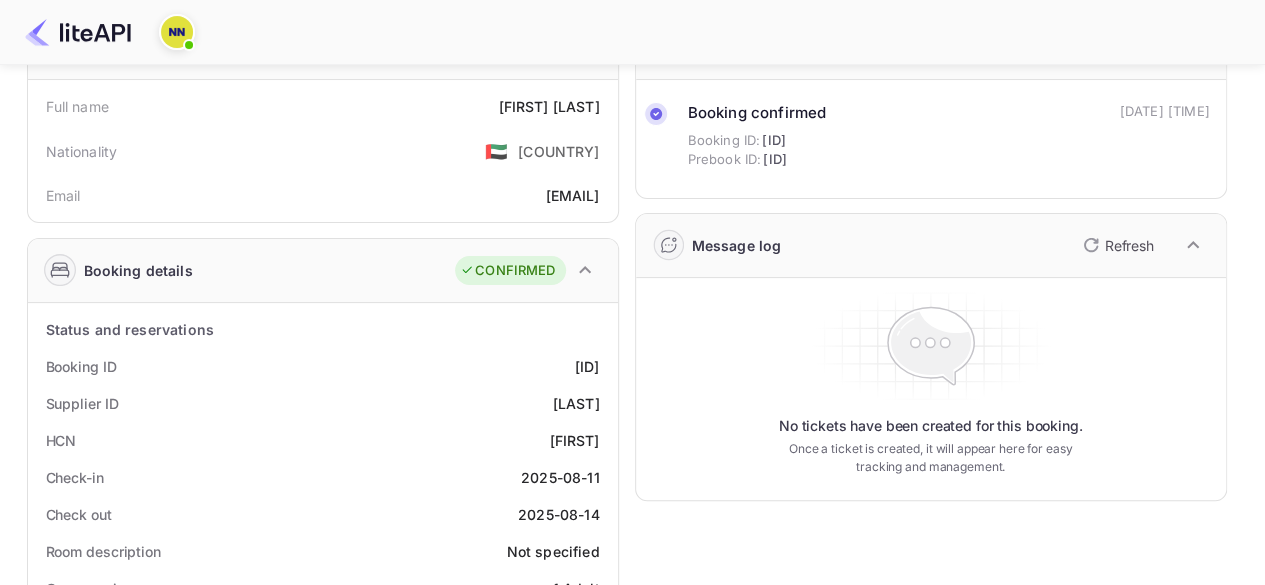 scroll, scrollTop: 0, scrollLeft: 0, axis: both 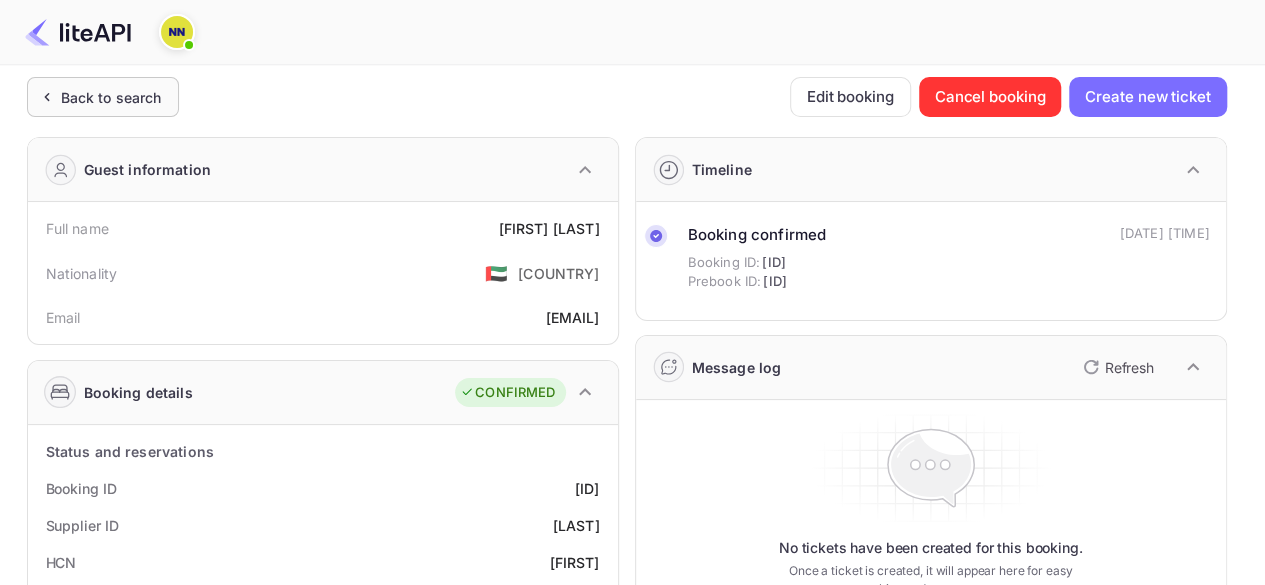 click on "Back to search" at bounding box center [111, 97] 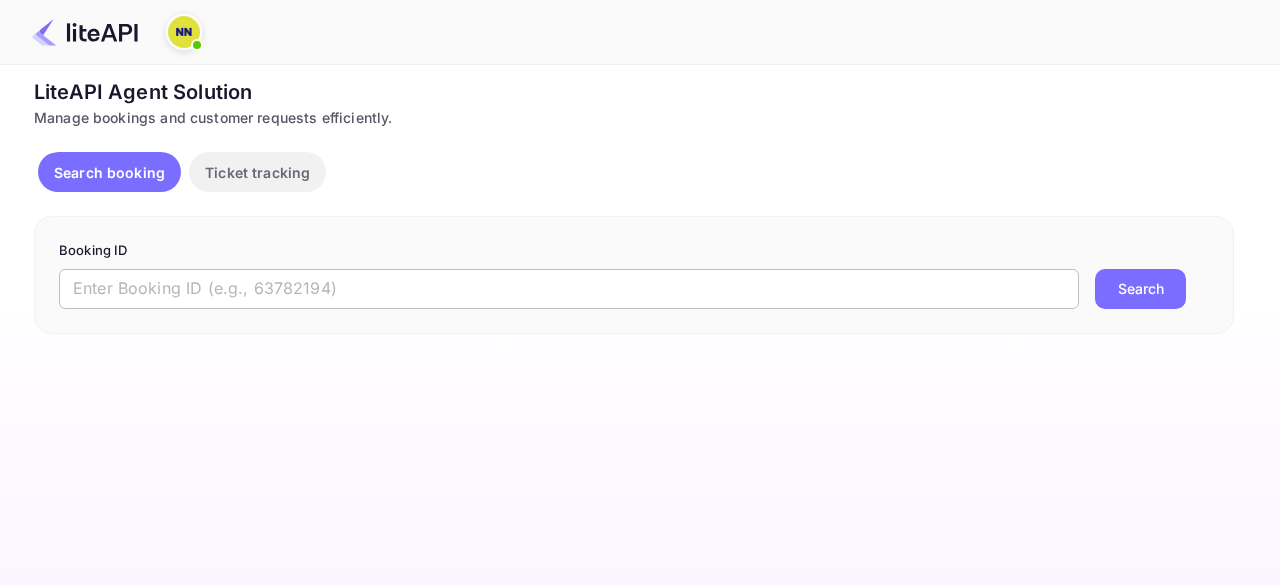 click at bounding box center (569, 289) 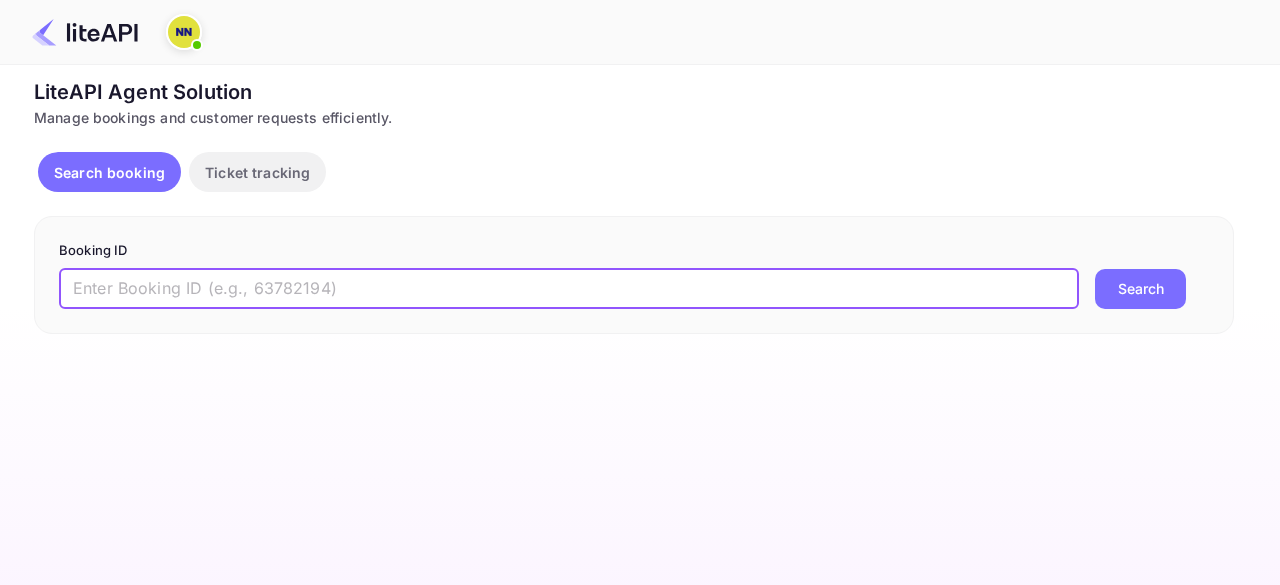 paste on "[ID]" 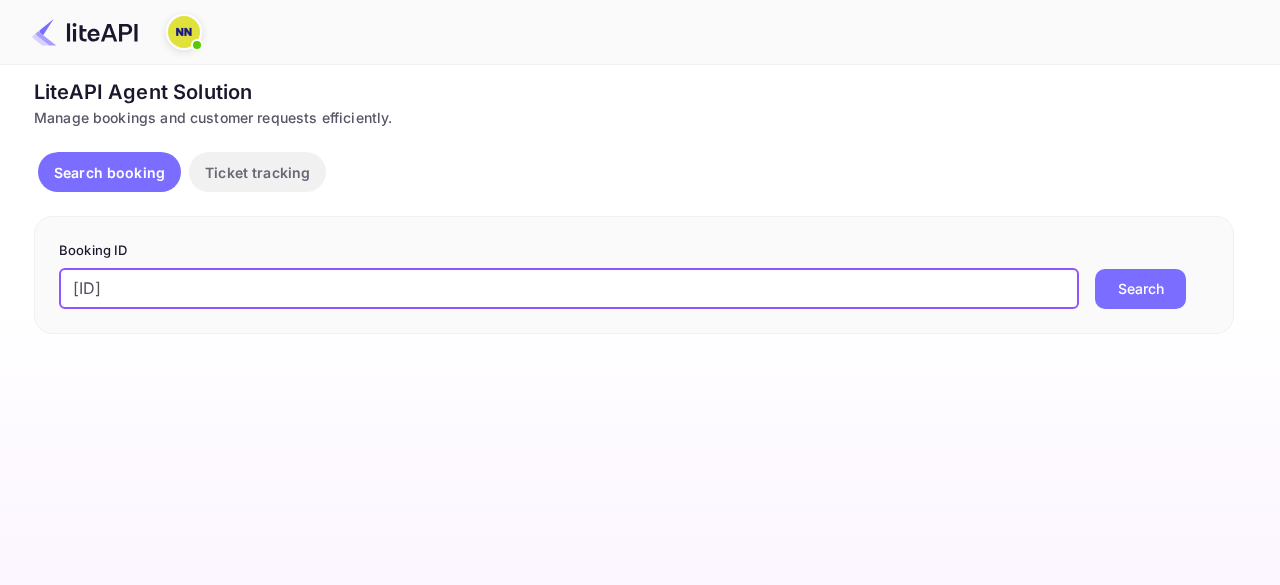 type on "[ID]" 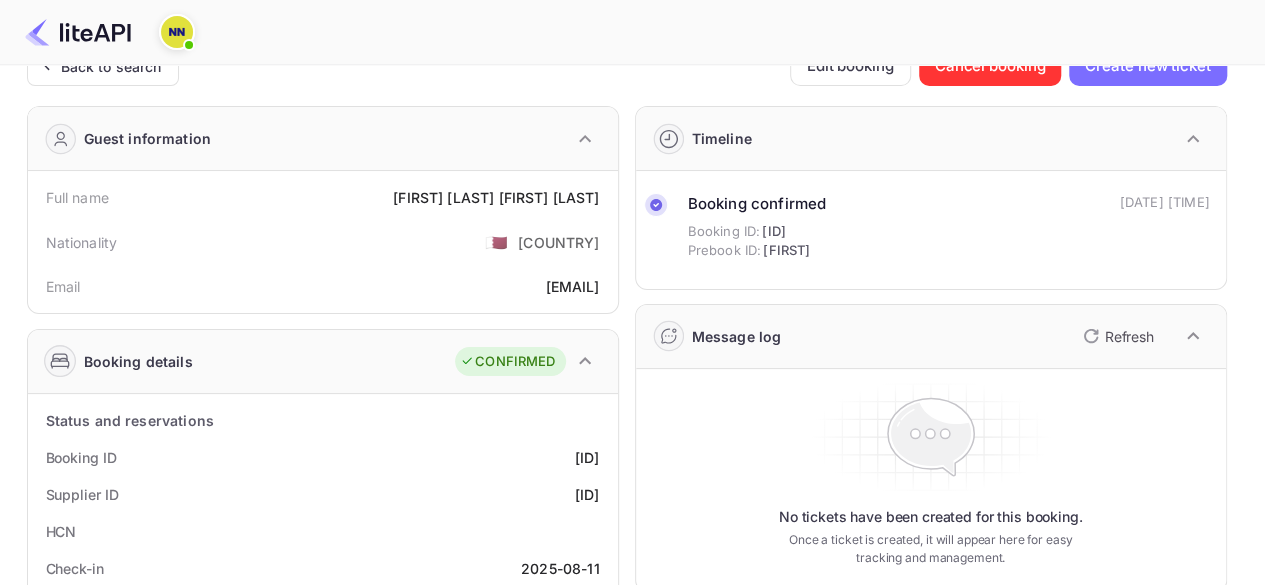 scroll, scrollTop: 0, scrollLeft: 0, axis: both 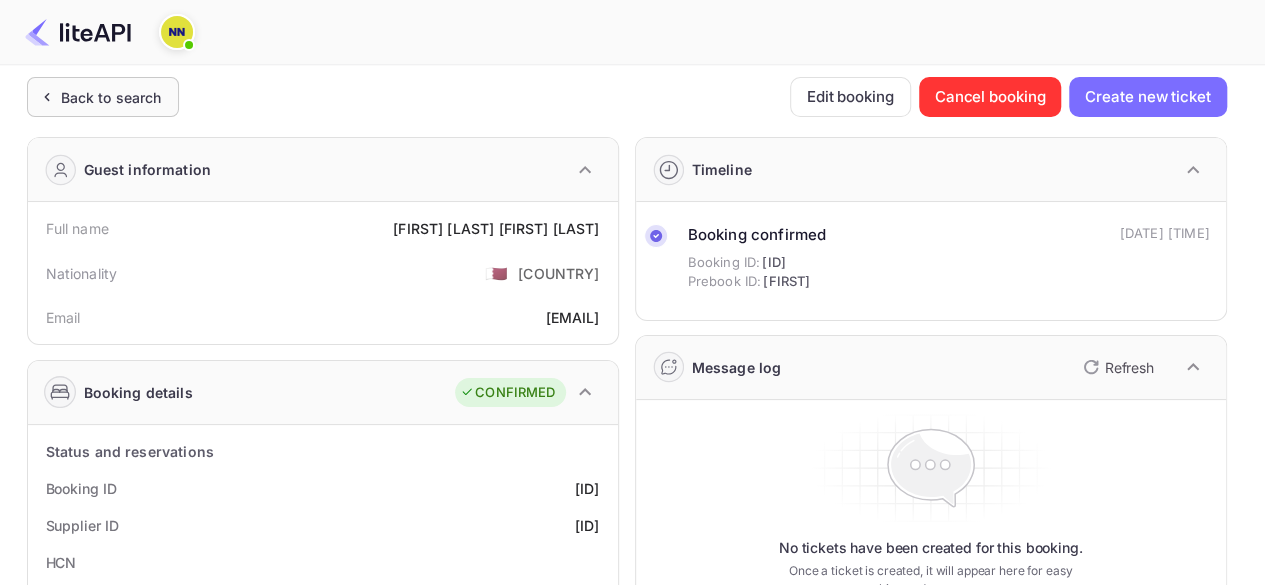 click on "Back to search" at bounding box center (111, 97) 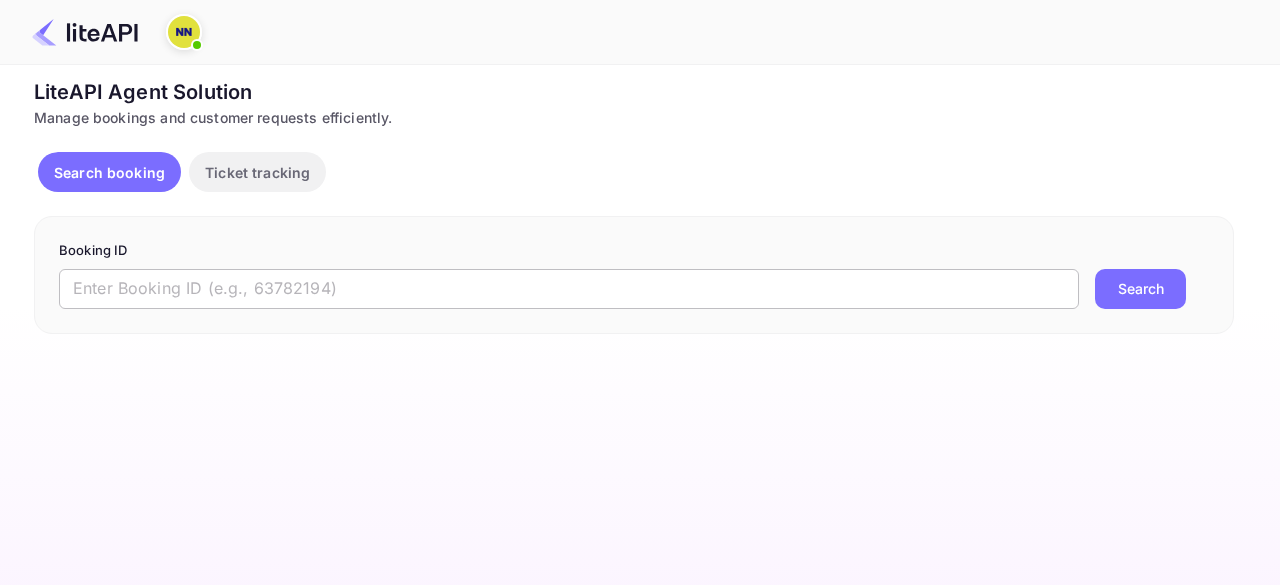 click at bounding box center (569, 289) 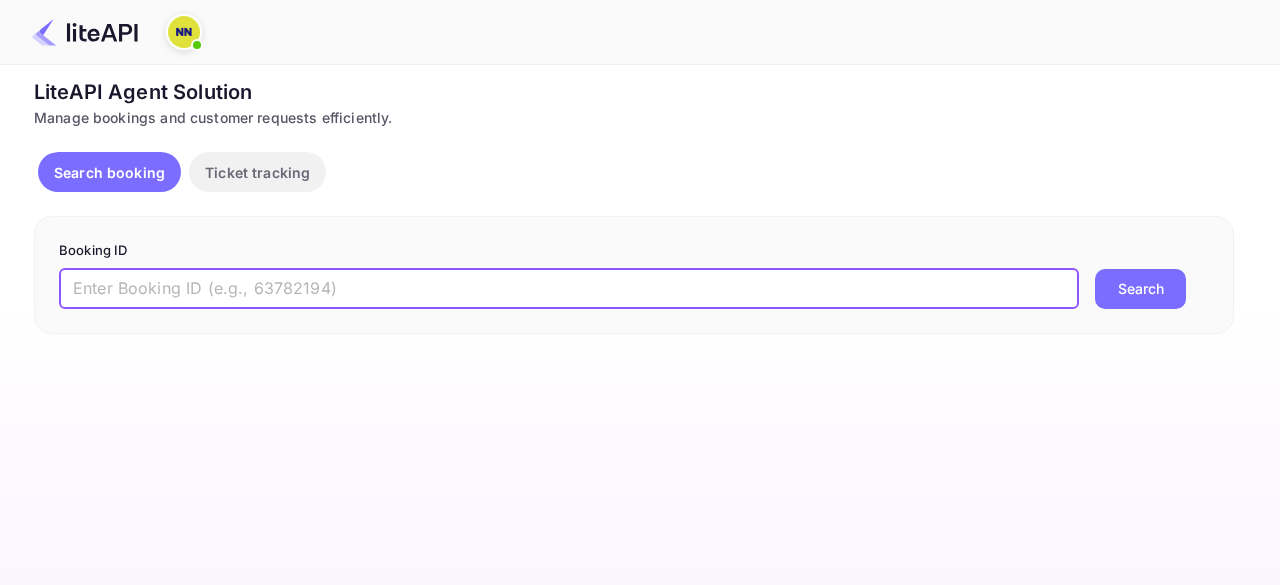 paste on "[ID]" 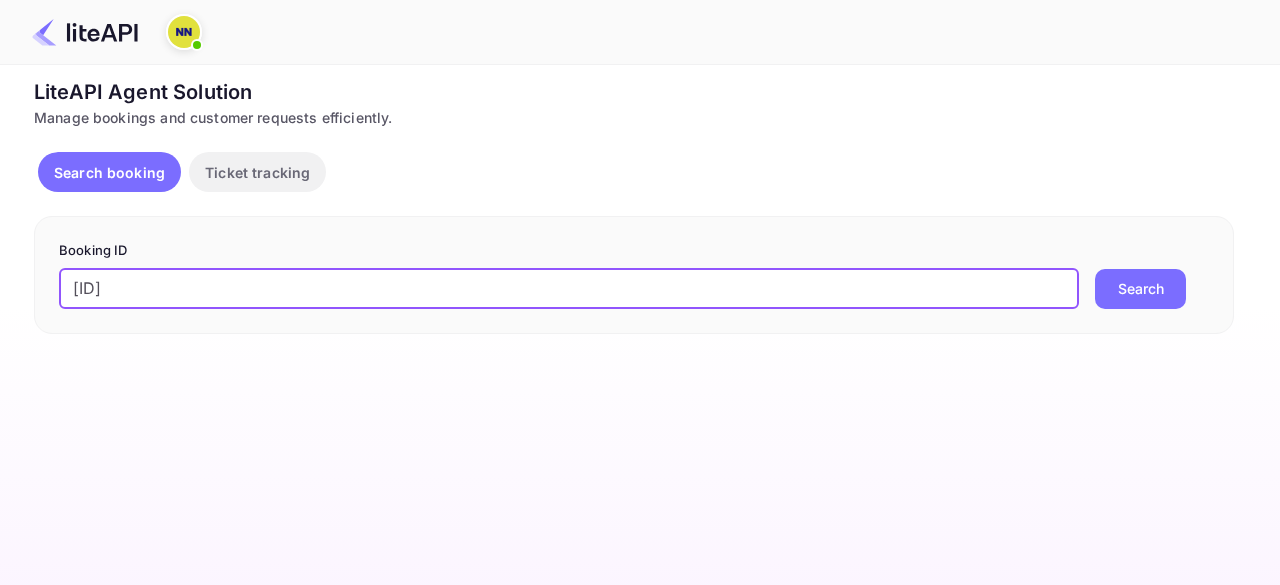 type on "[ID]" 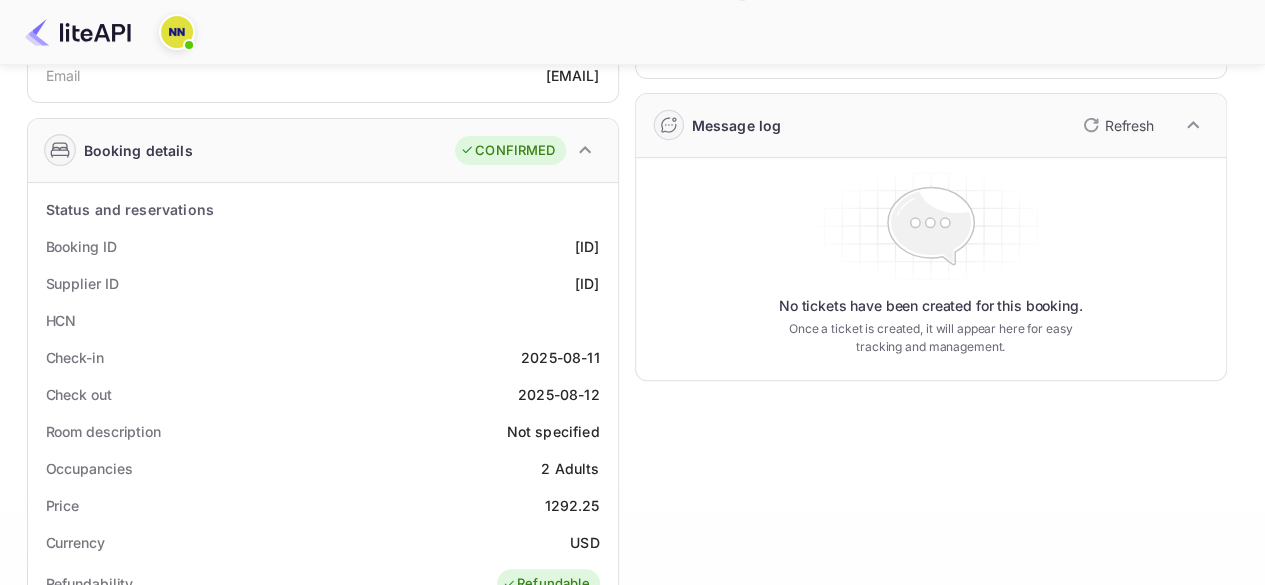 scroll, scrollTop: 0, scrollLeft: 0, axis: both 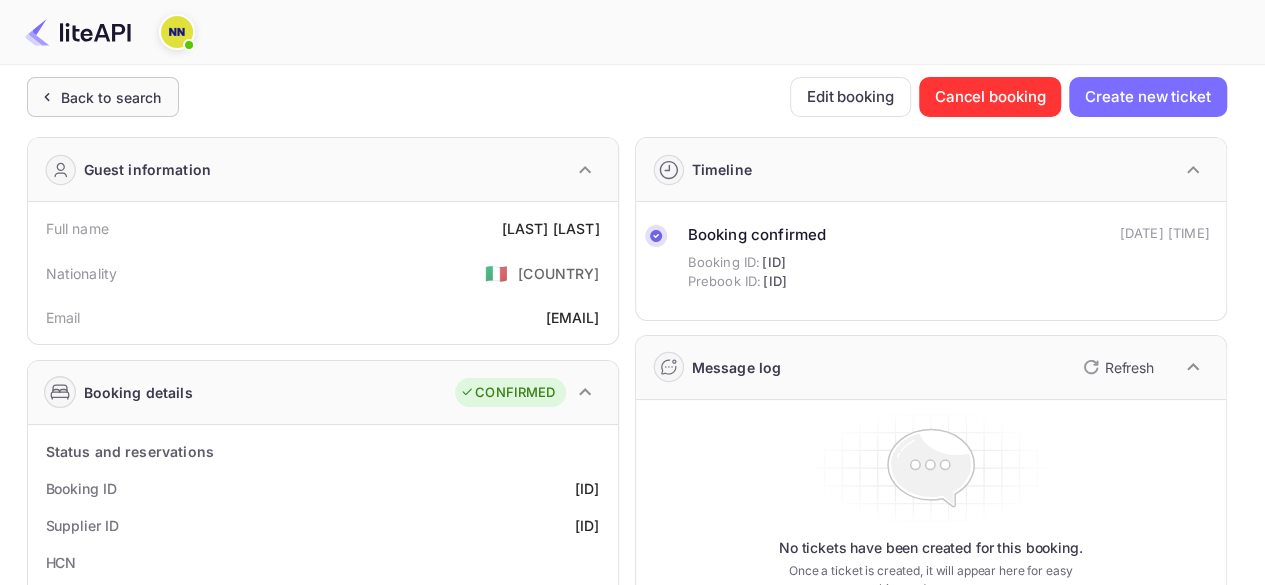 click on "Back to search" at bounding box center [103, 97] 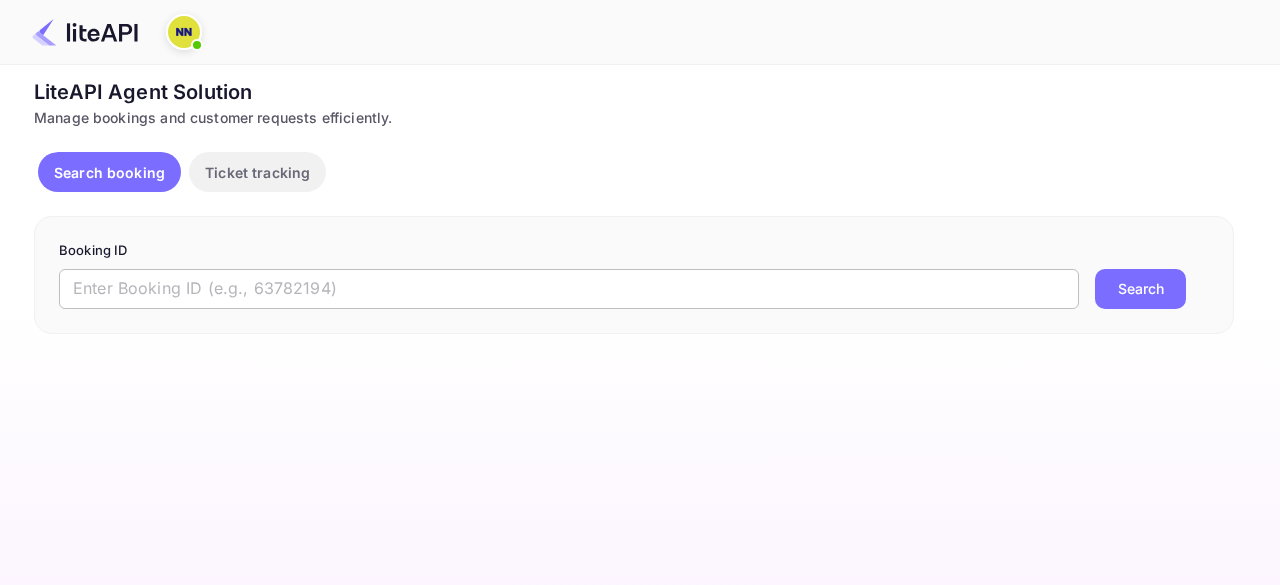 click at bounding box center [569, 289] 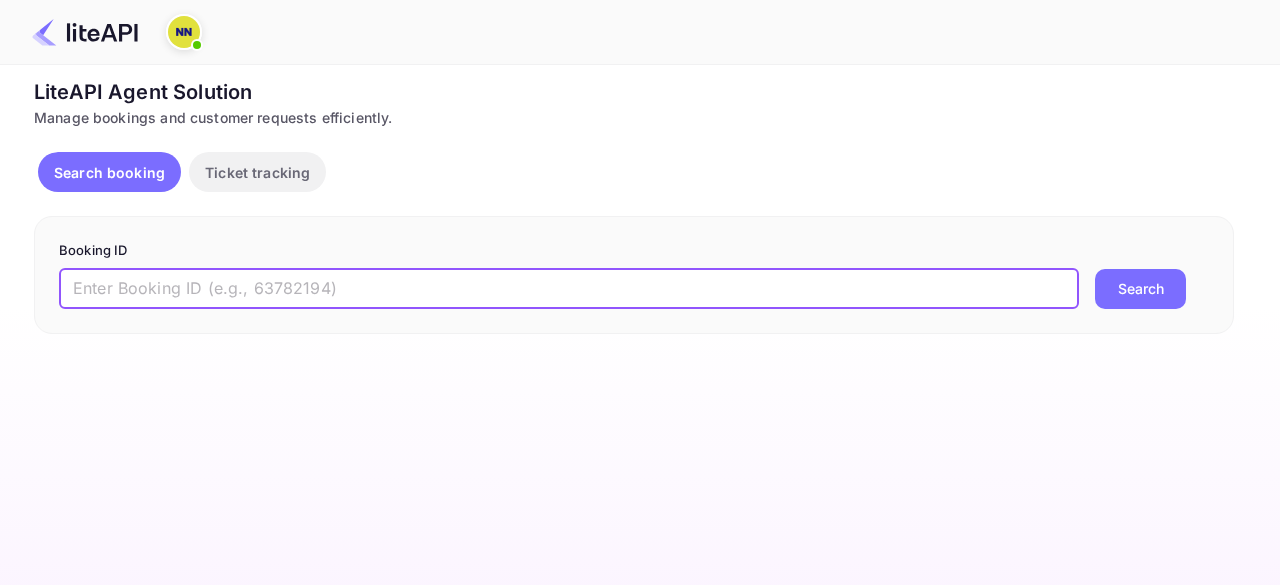 paste on "[ID]" 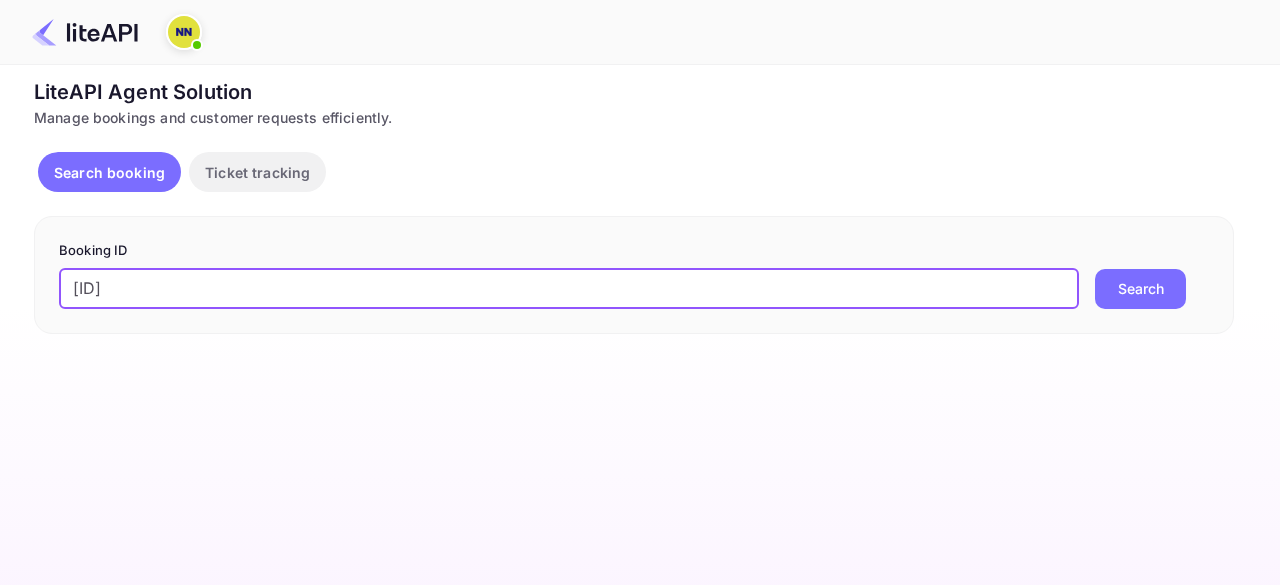 type on "[ID]" 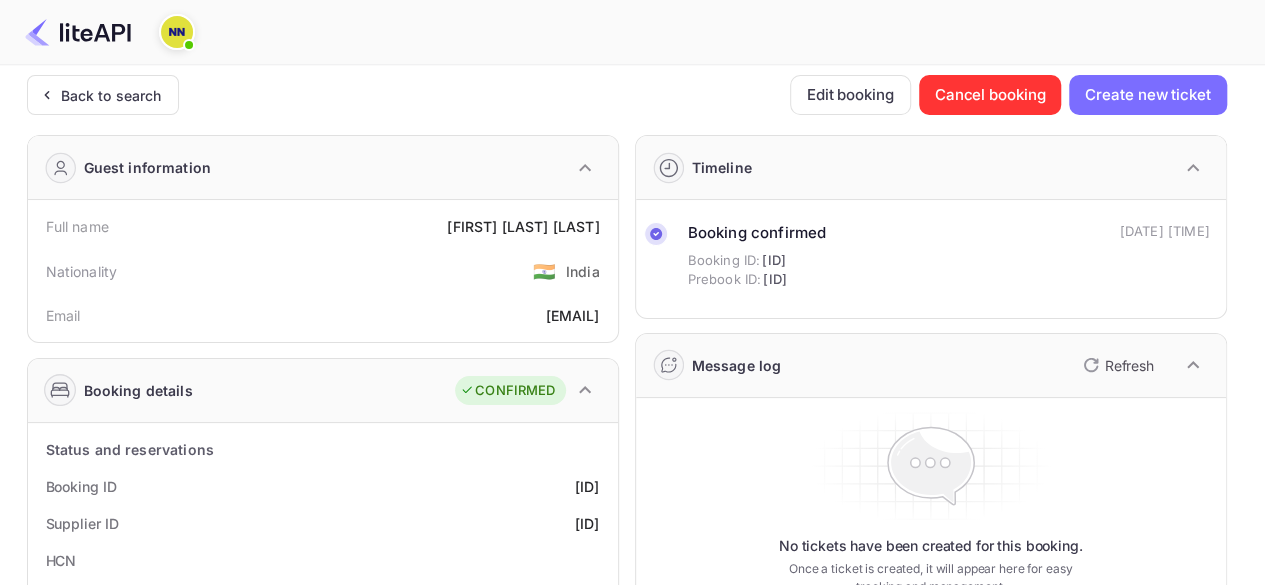 scroll, scrollTop: 0, scrollLeft: 0, axis: both 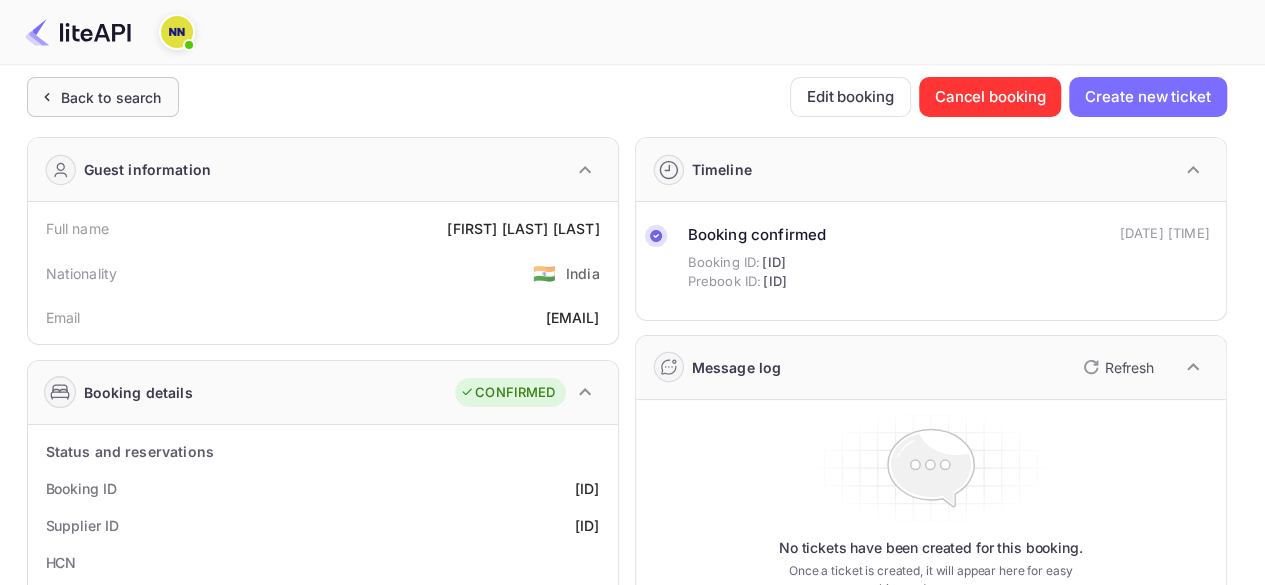 click on "Back to search" at bounding box center [111, 97] 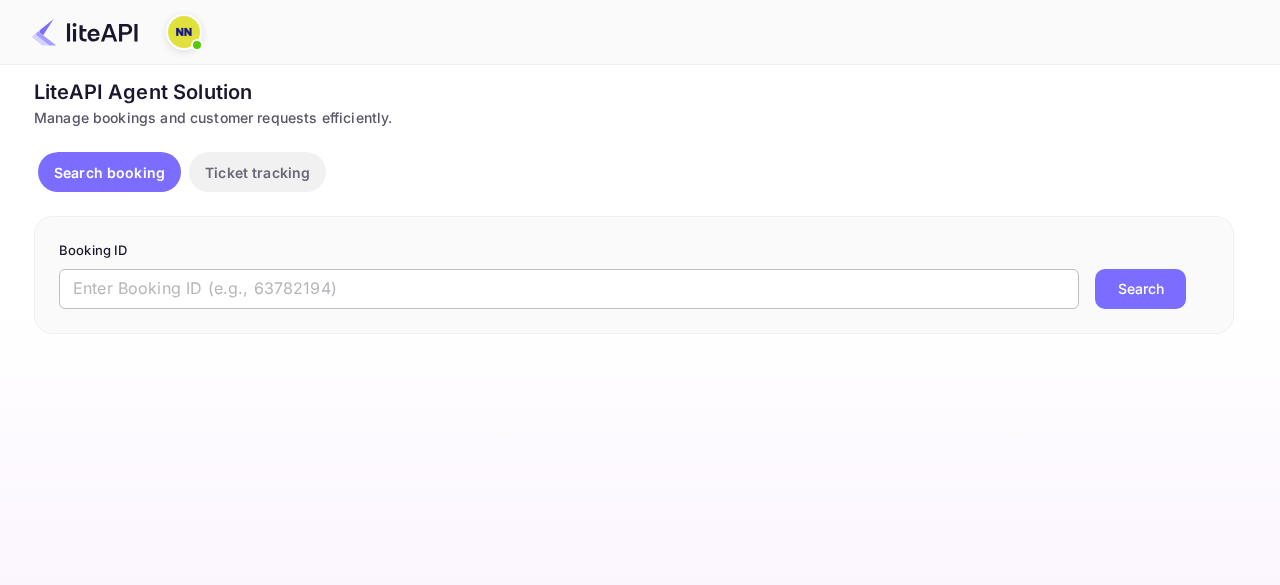 click at bounding box center [569, 289] 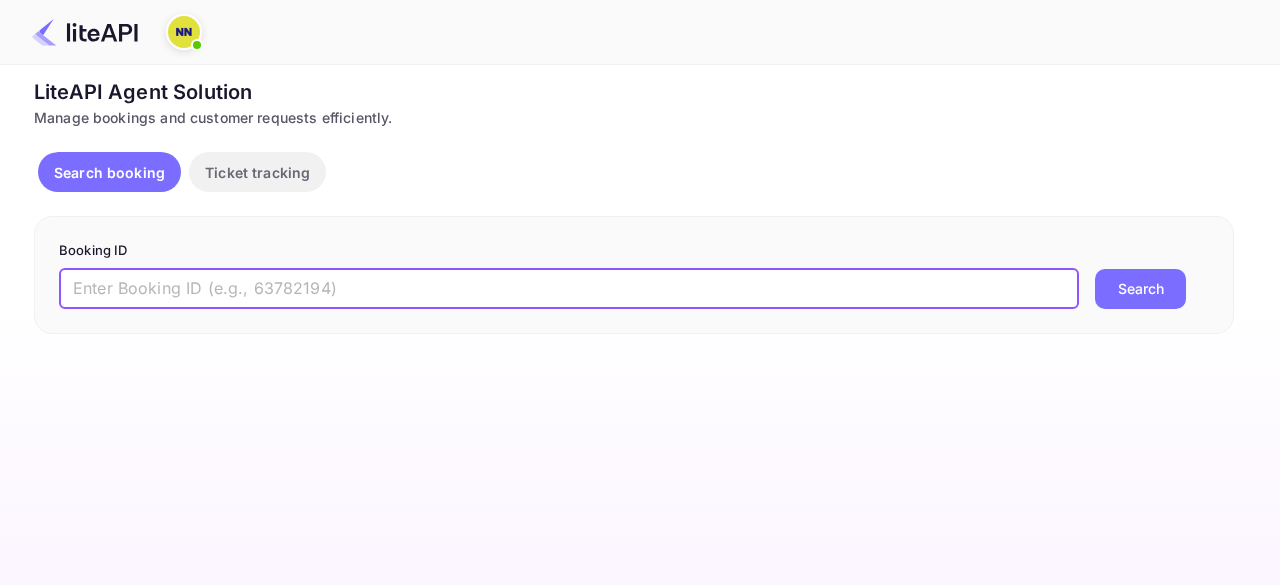 paste on "[ID]" 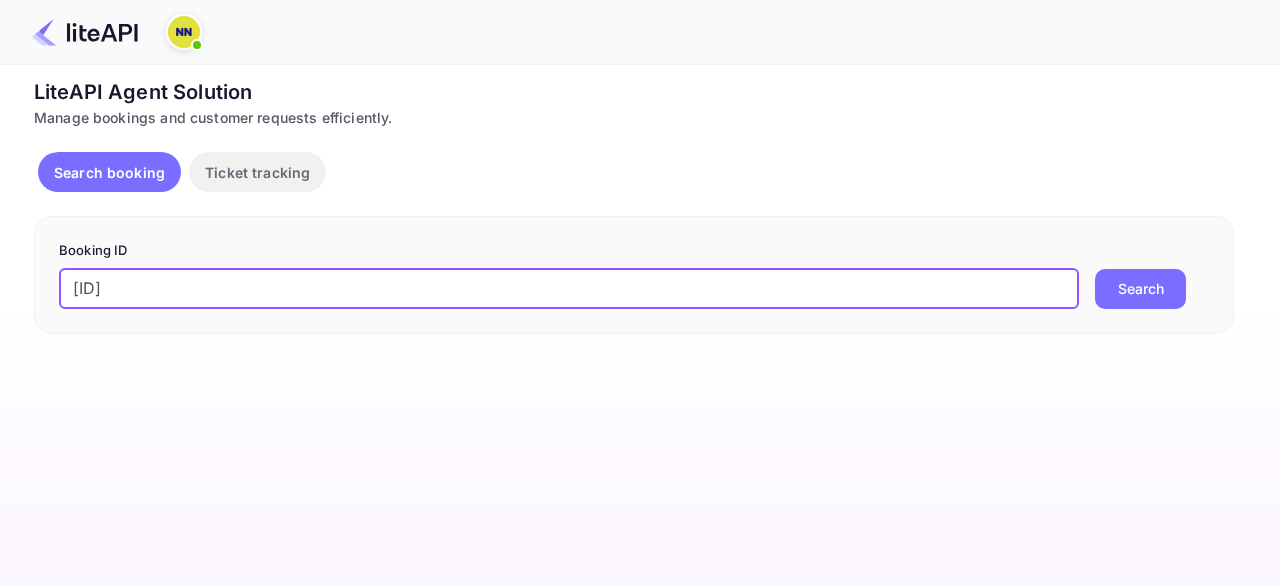 type on "[ID]" 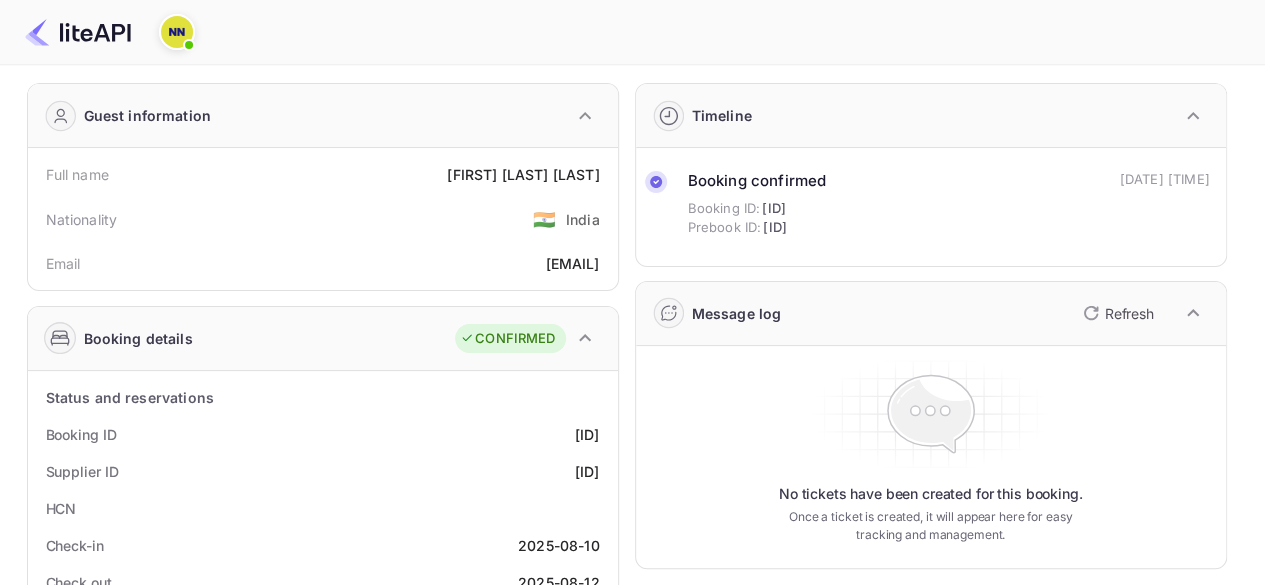 scroll, scrollTop: 0, scrollLeft: 0, axis: both 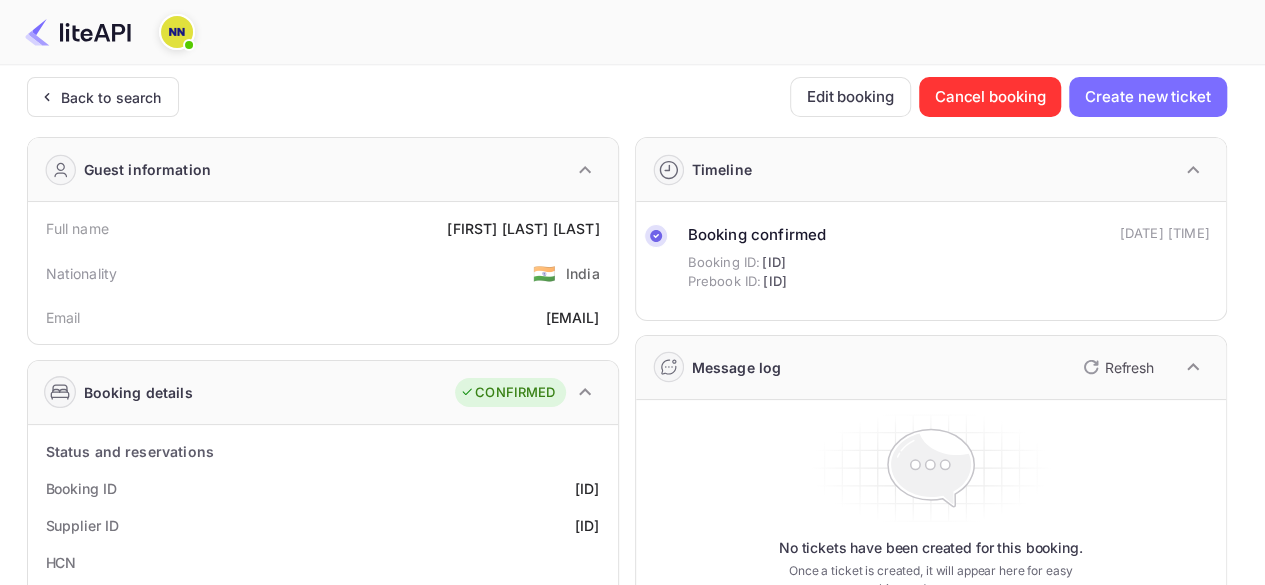 click at bounding box center (624, 32) 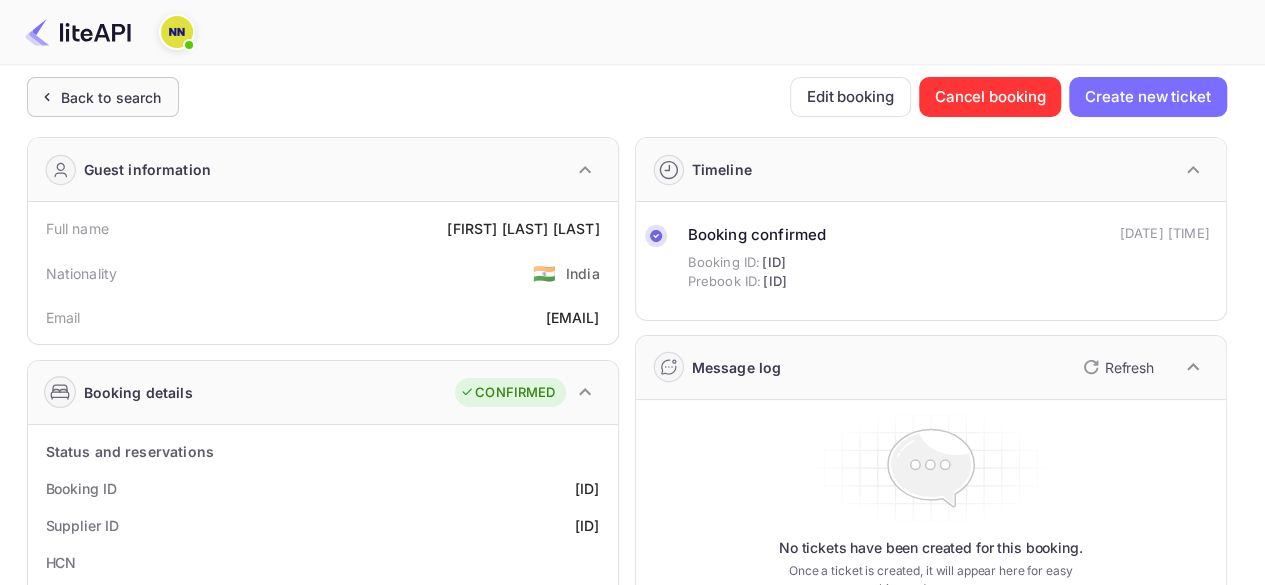 click on "Back to search" at bounding box center [103, 97] 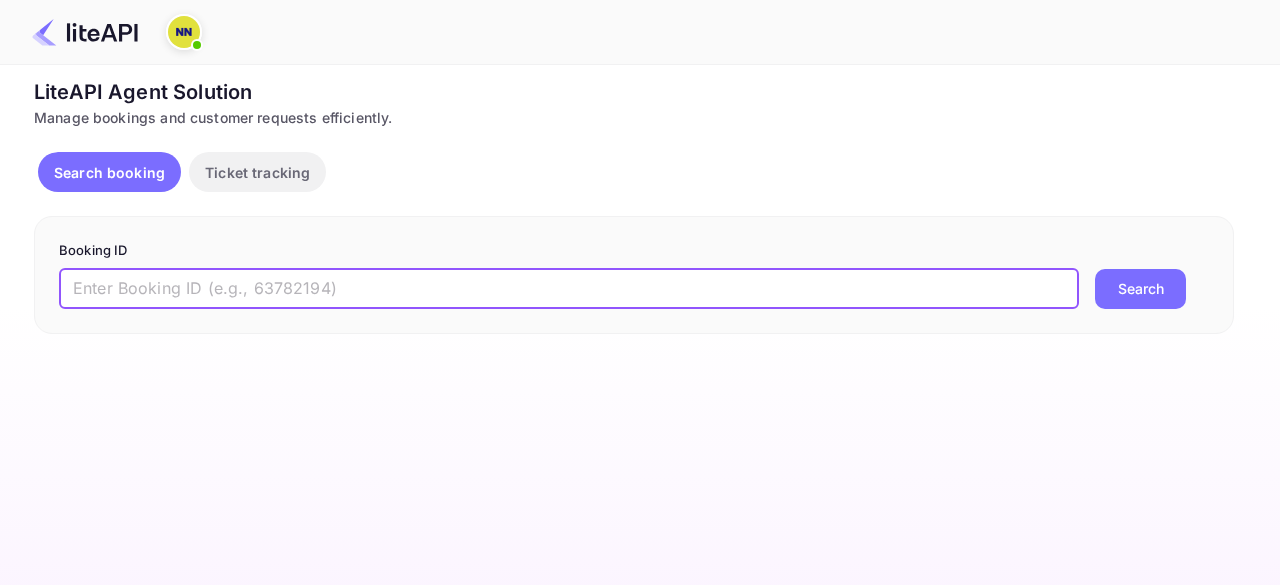 click at bounding box center [569, 289] 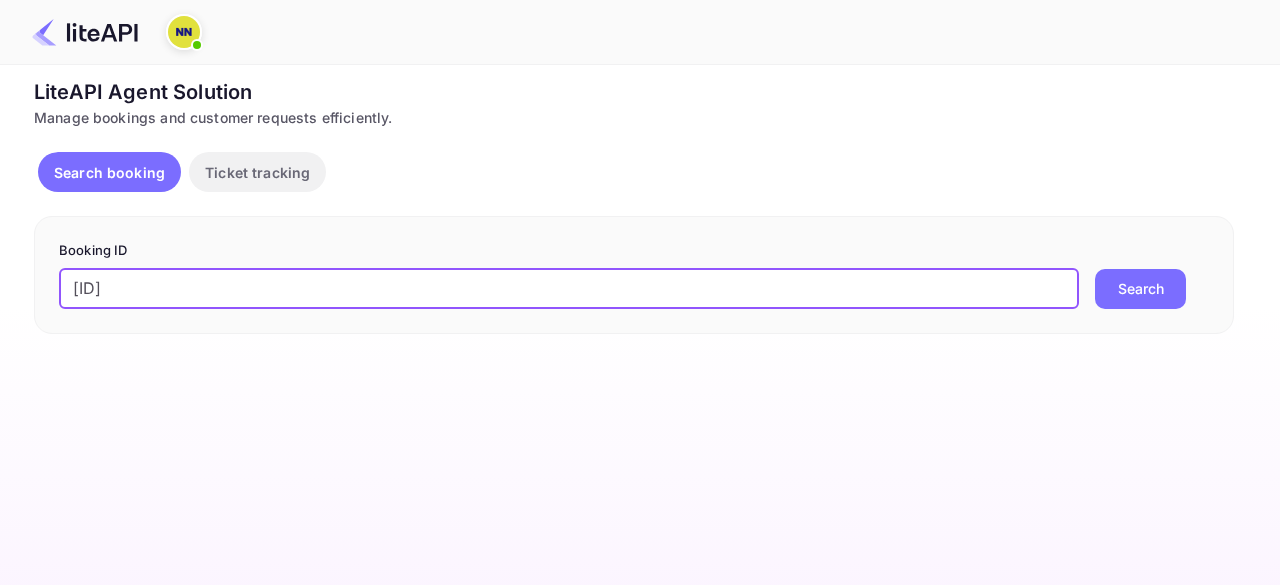 type on "[ID]" 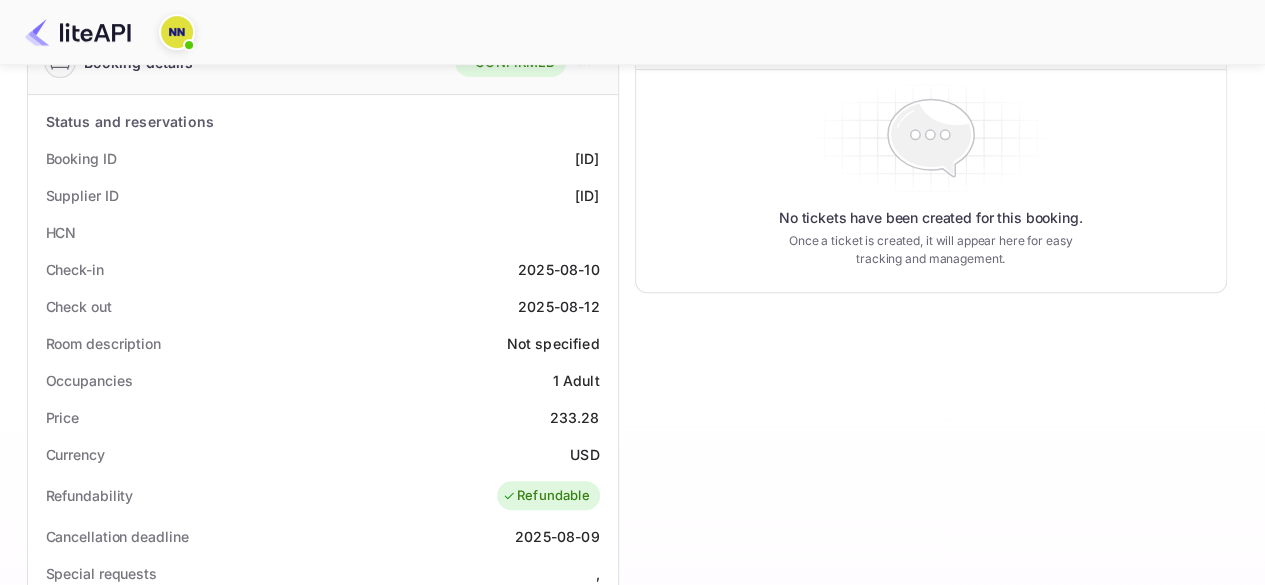 scroll, scrollTop: 300, scrollLeft: 0, axis: vertical 